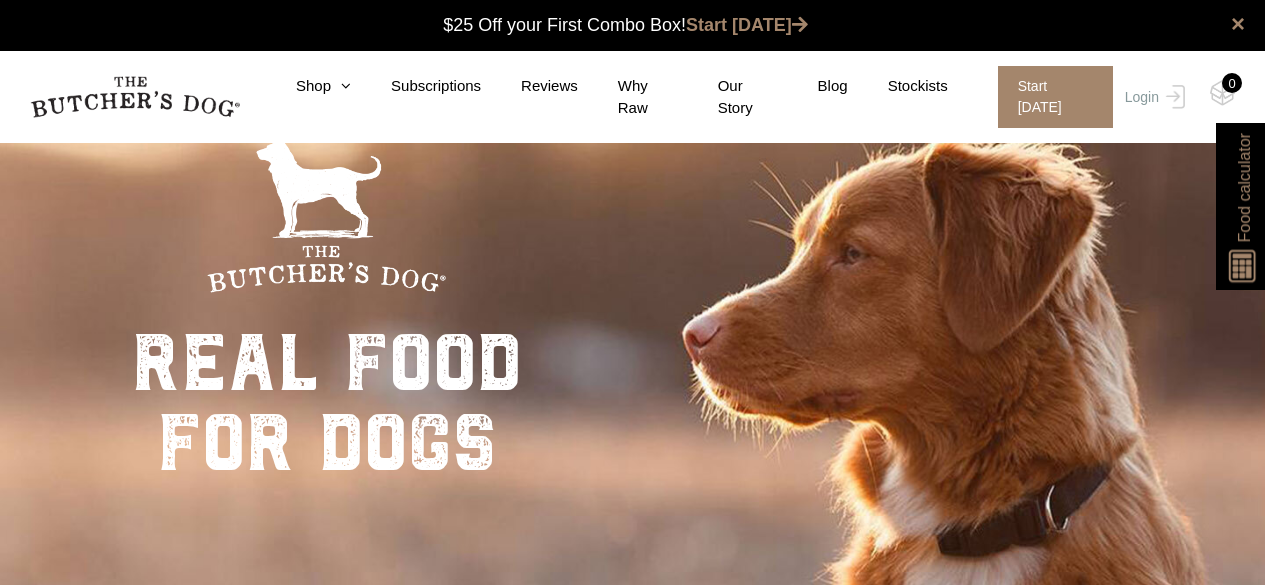 scroll, scrollTop: 0, scrollLeft: 0, axis: both 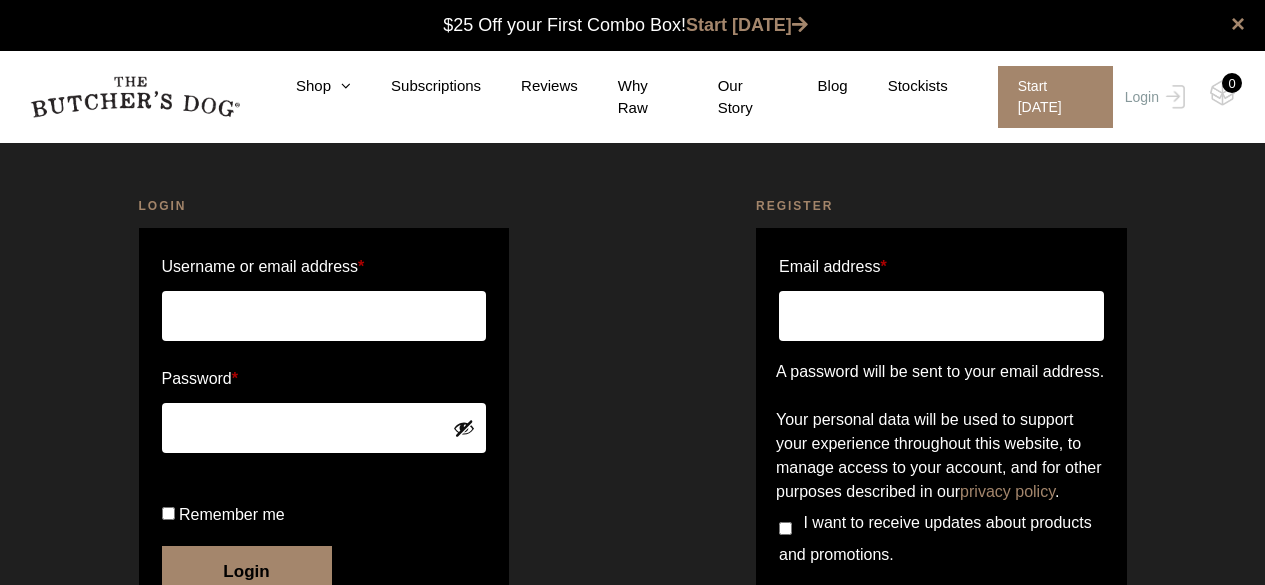 click on "Username or email address  *" at bounding box center [324, 316] 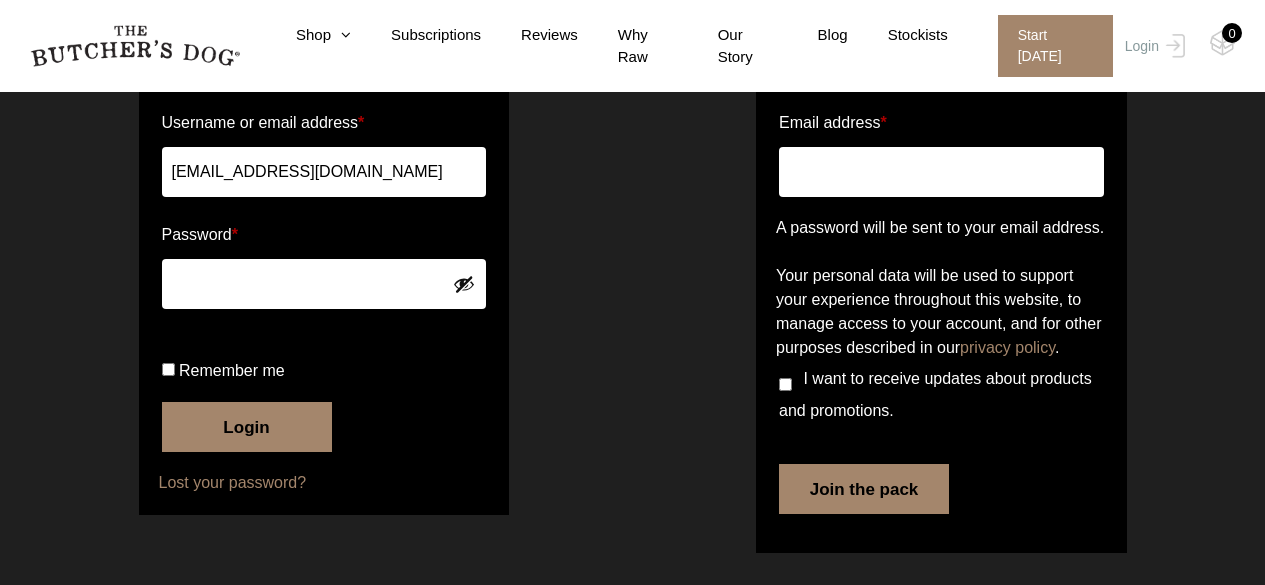 scroll, scrollTop: 185, scrollLeft: 0, axis: vertical 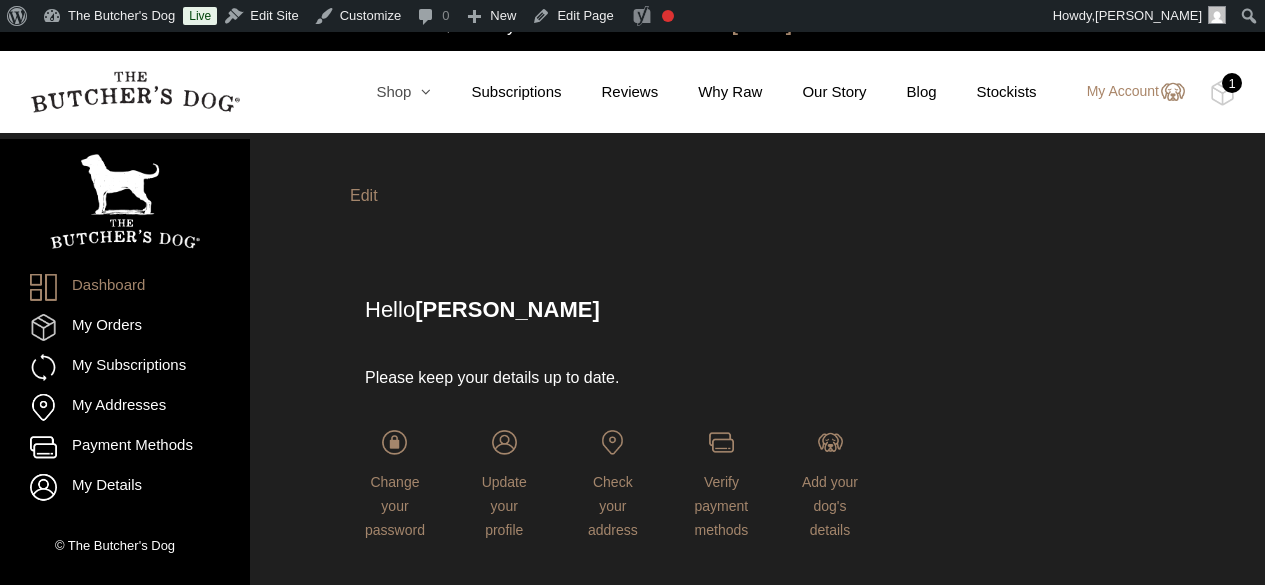 click on "Shop" at bounding box center (383, 92) 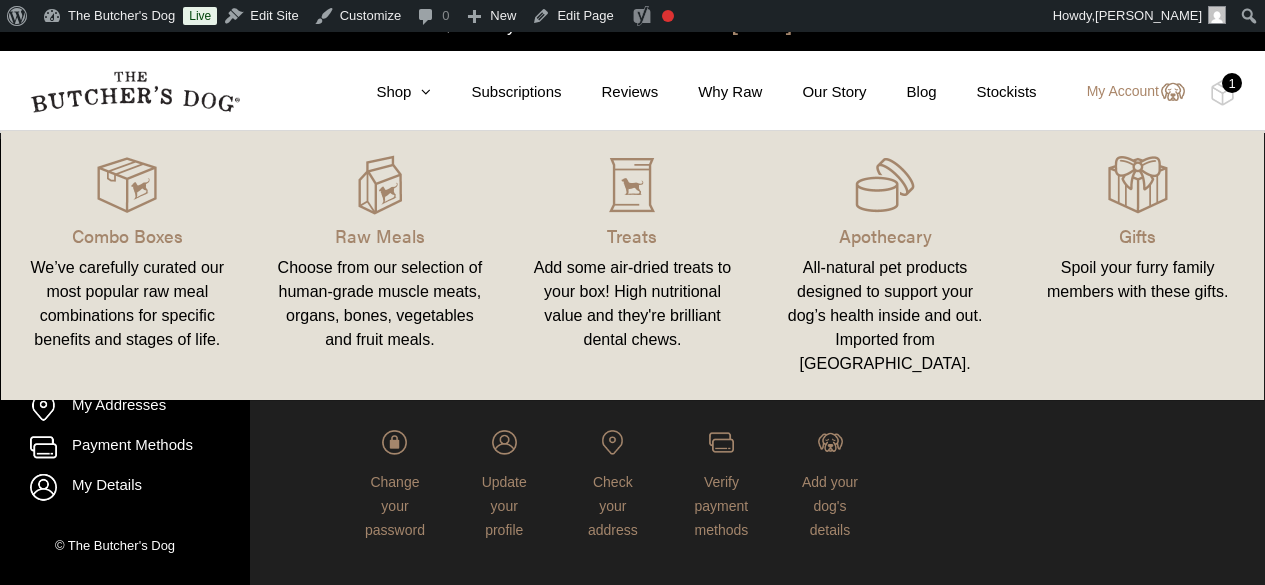 click at bounding box center (0, 0) 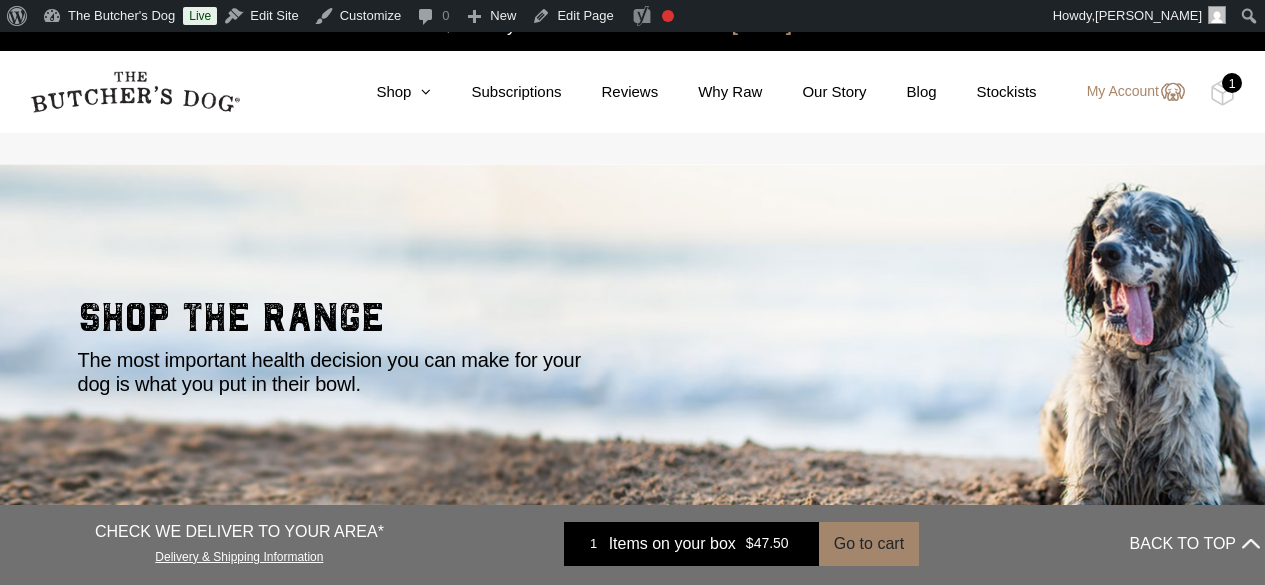 scroll, scrollTop: 0, scrollLeft: 0, axis: both 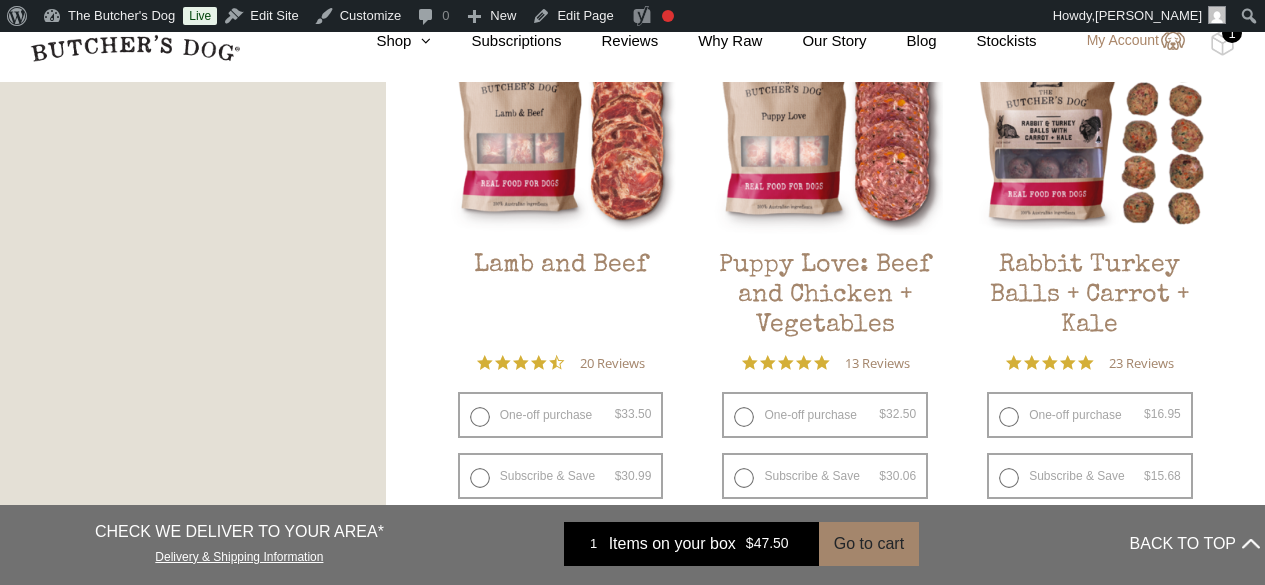 drag, startPoint x: 745, startPoint y: 424, endPoint x: 732, endPoint y: 377, distance: 48.76474 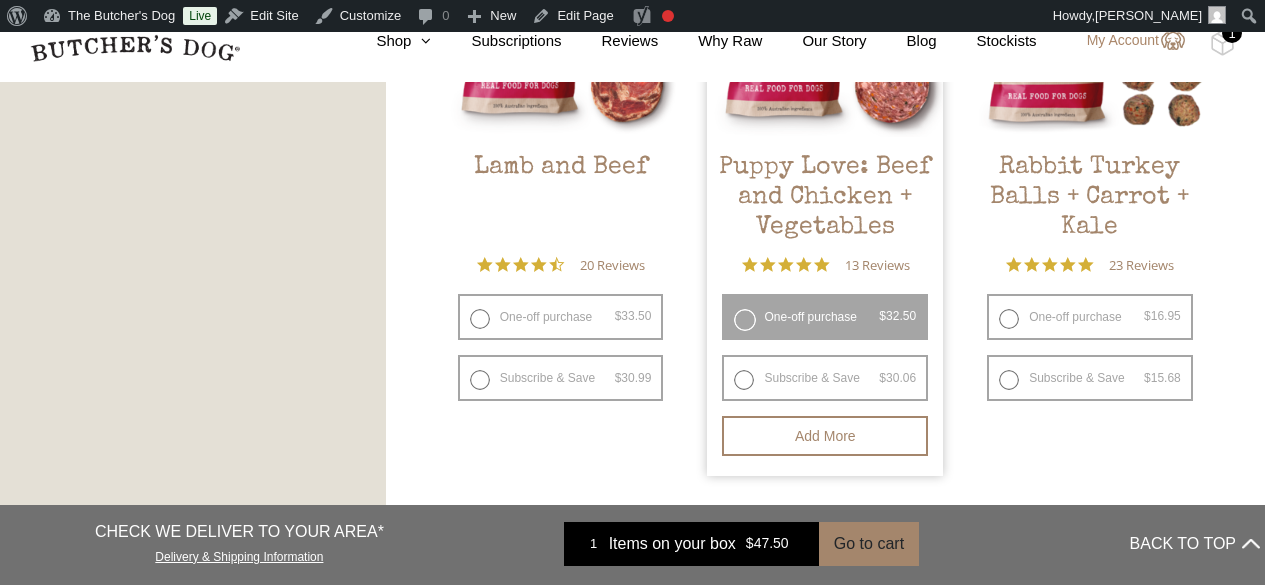 scroll, scrollTop: 1899, scrollLeft: 0, axis: vertical 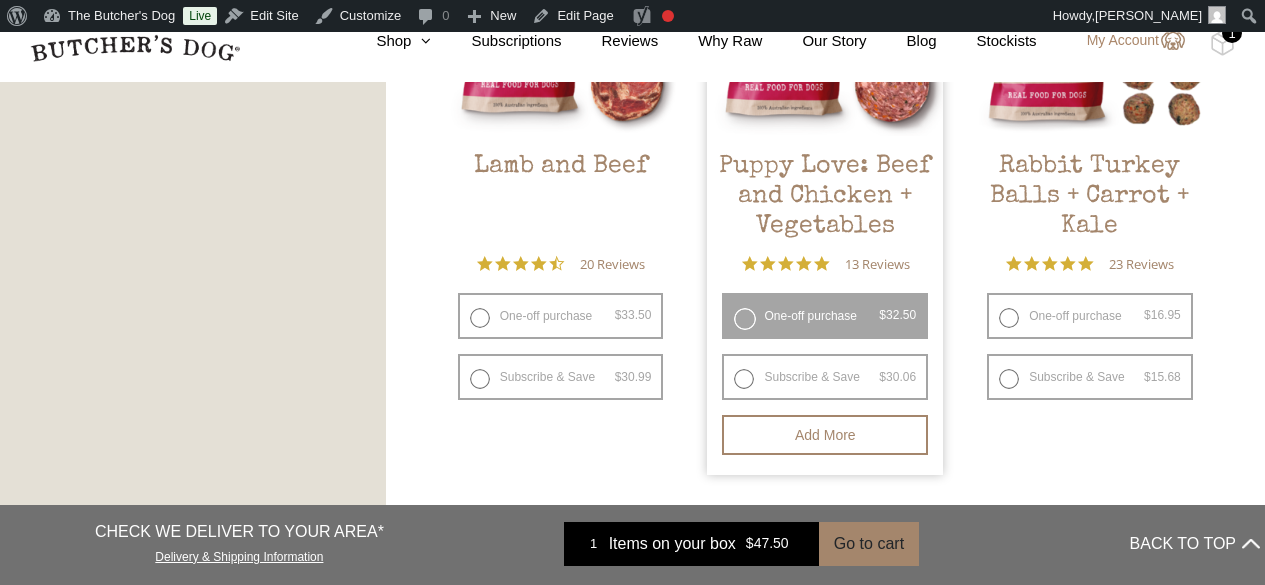 click on "One-off purchase  $ 32.50   —  or subscribe and save    7.5%" at bounding box center [825, 316] 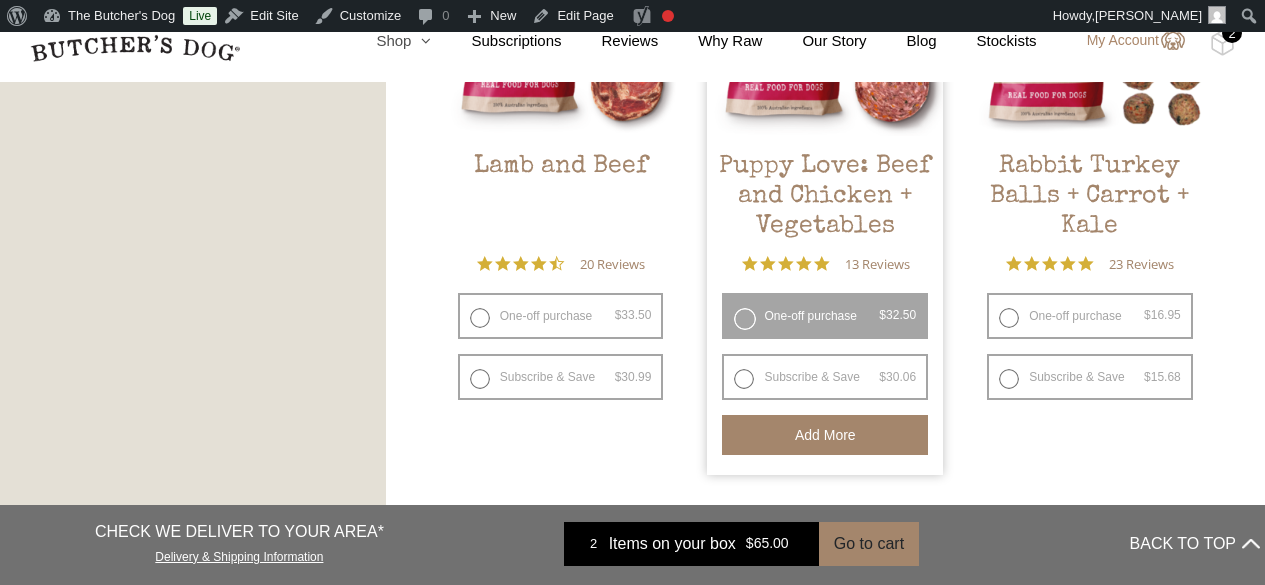 click on "Shop" at bounding box center (383, 41) 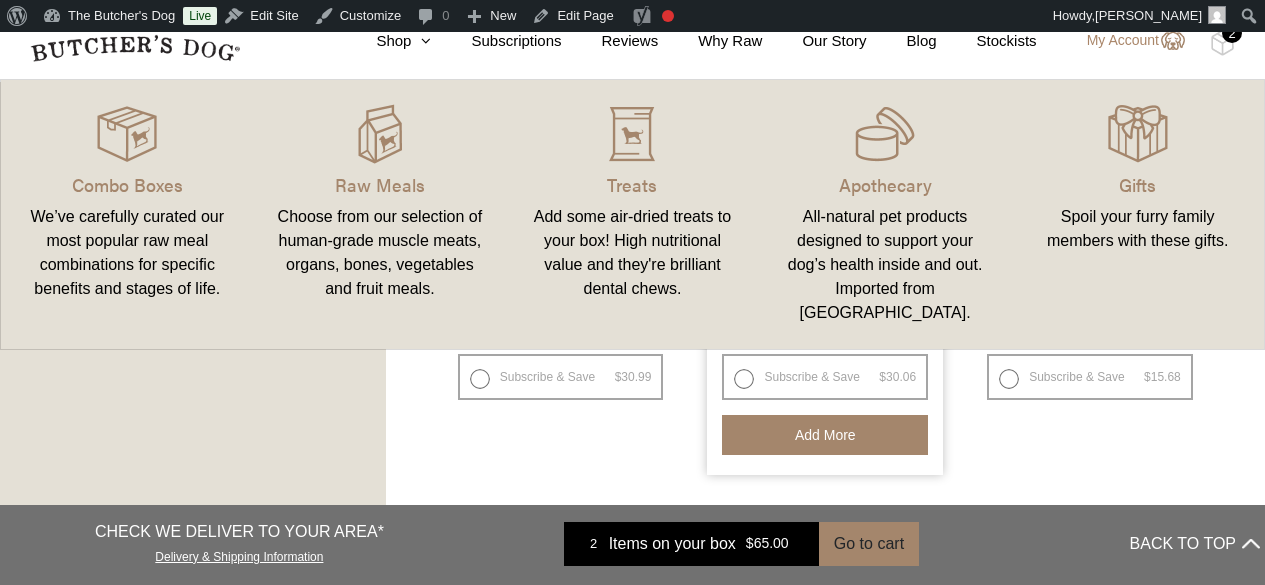 click at bounding box center [0, 0] 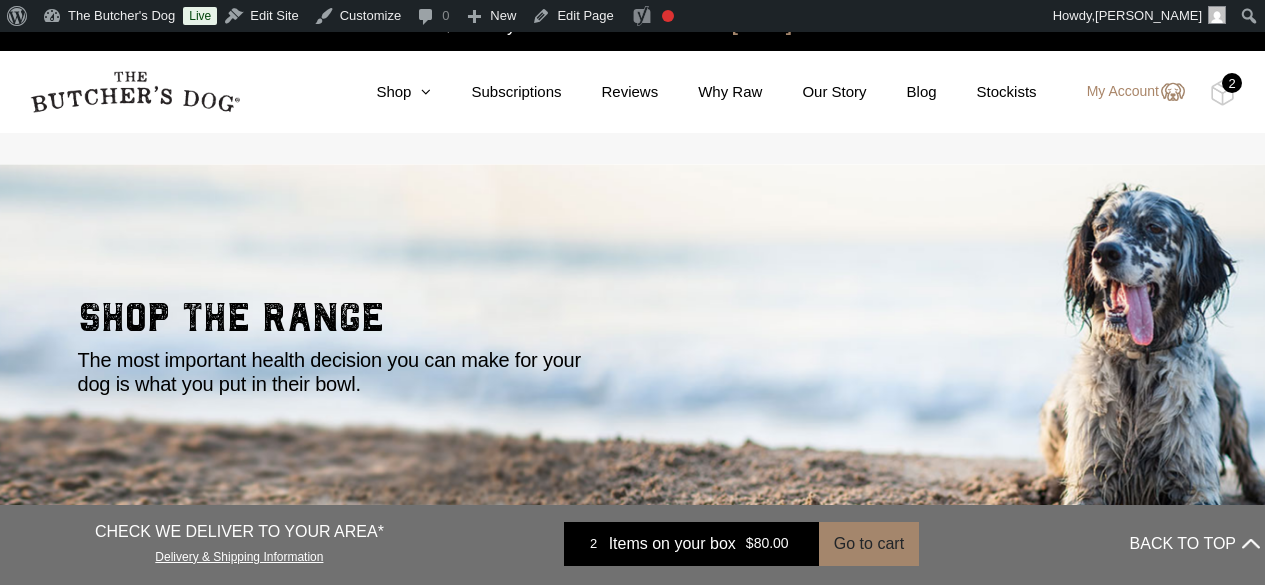 scroll, scrollTop: 0, scrollLeft: 0, axis: both 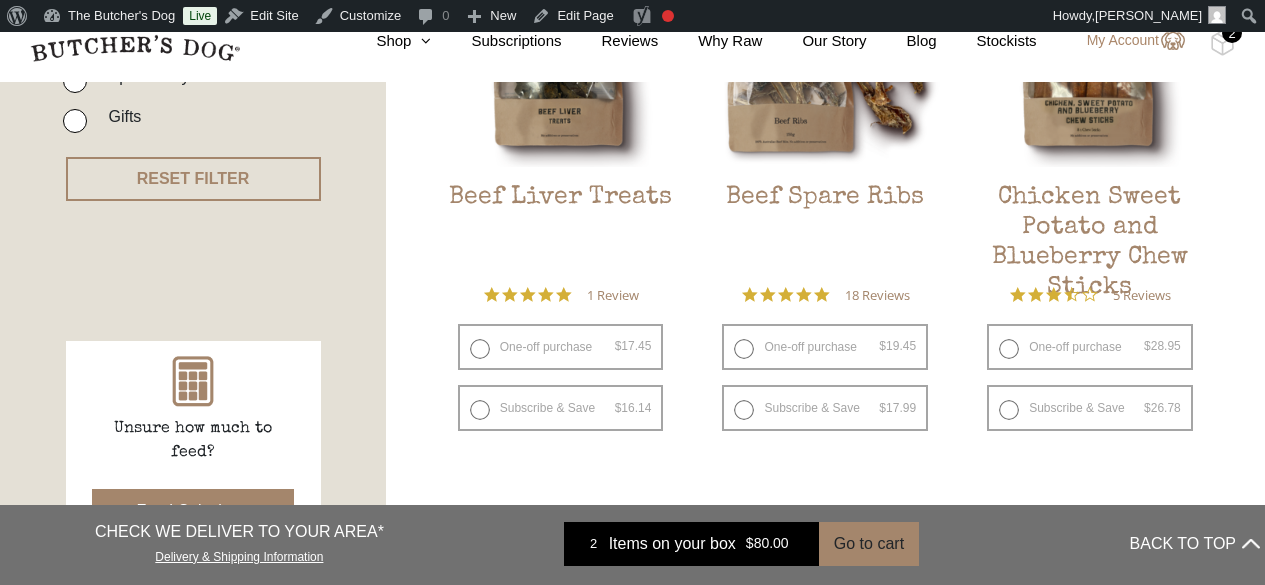 click on "One-off purchase  $ 19.45   —  or subscribe and save    7.5%" at bounding box center (825, 347) 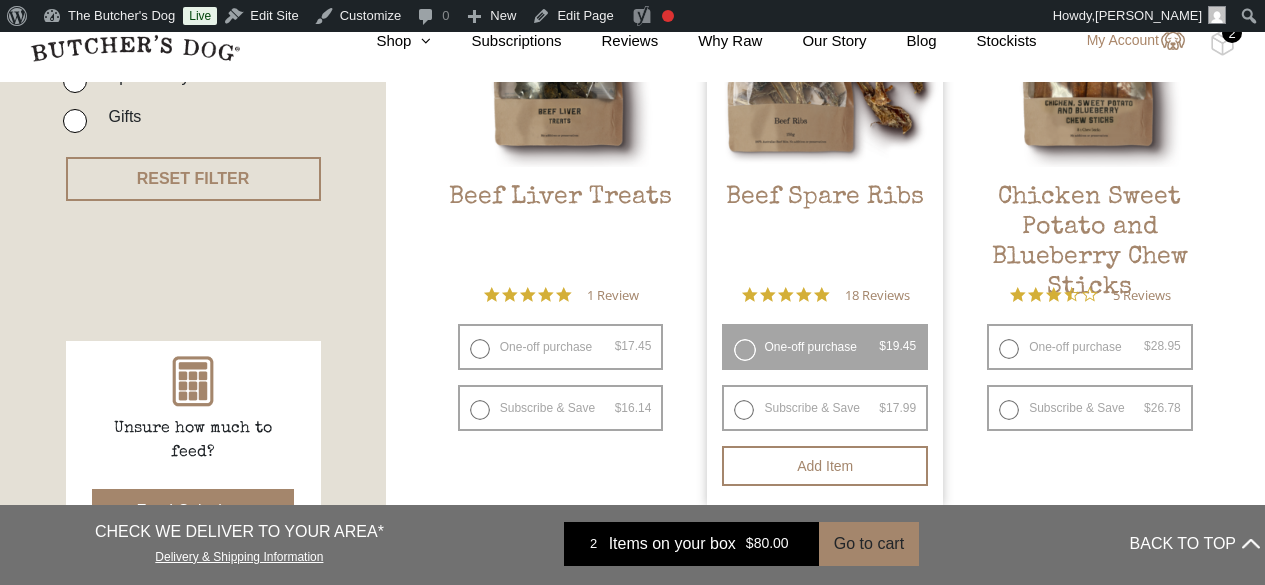 click on "Add item" at bounding box center (825, 466) 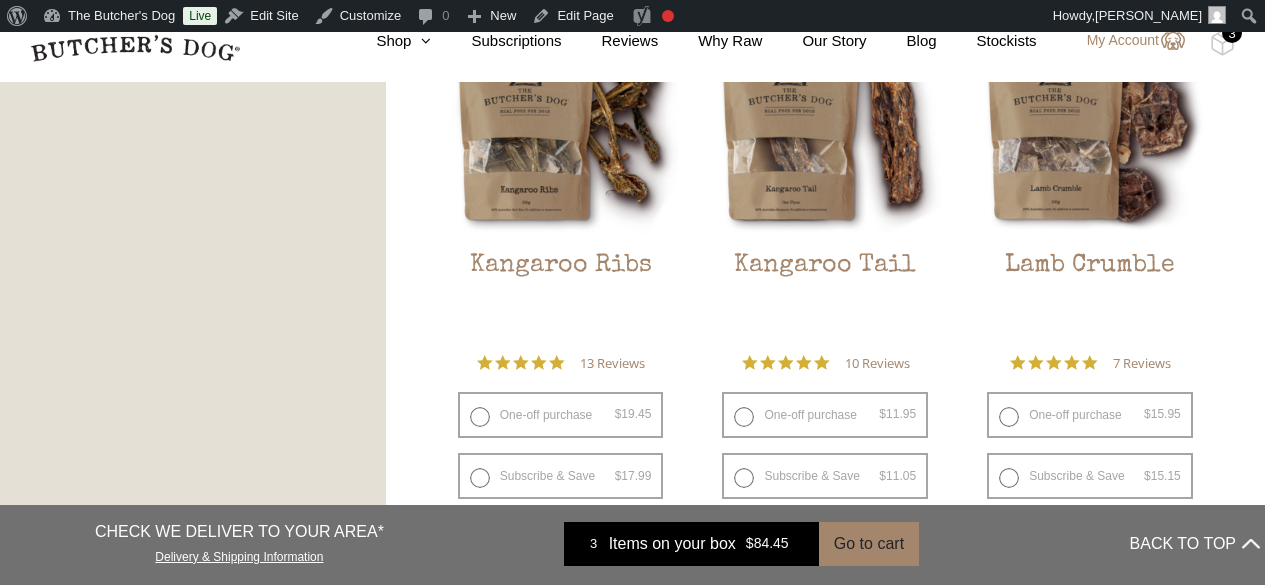 scroll, scrollTop: 1841, scrollLeft: 0, axis: vertical 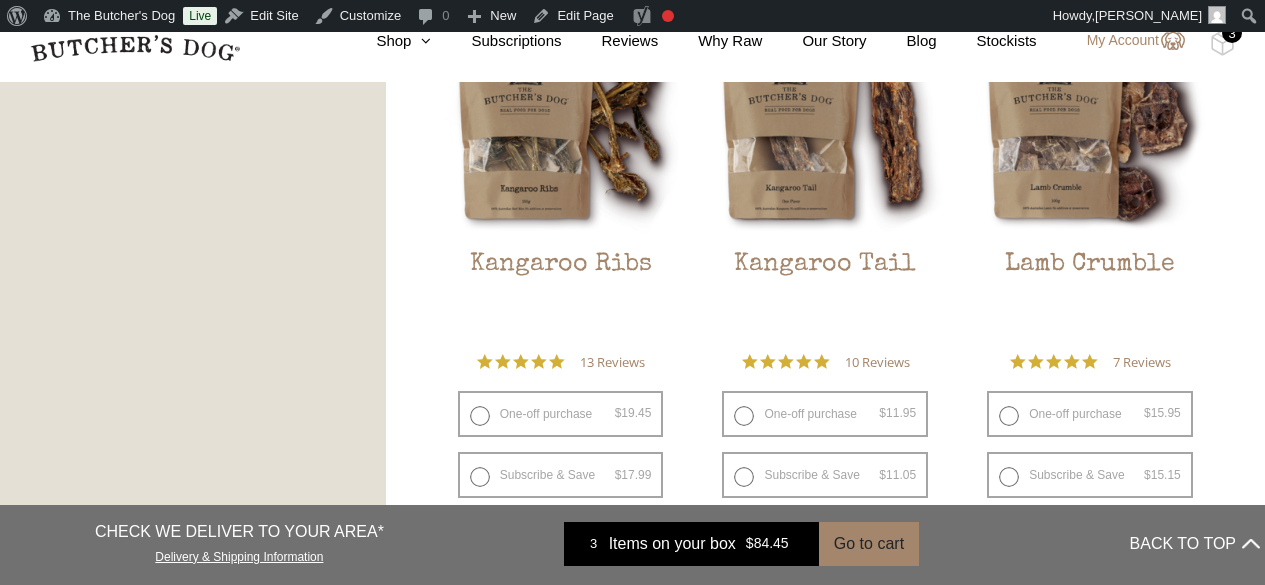 click on "One-off purchase  $ 19.45   —  or subscribe and save    7.5%" at bounding box center [561, 414] 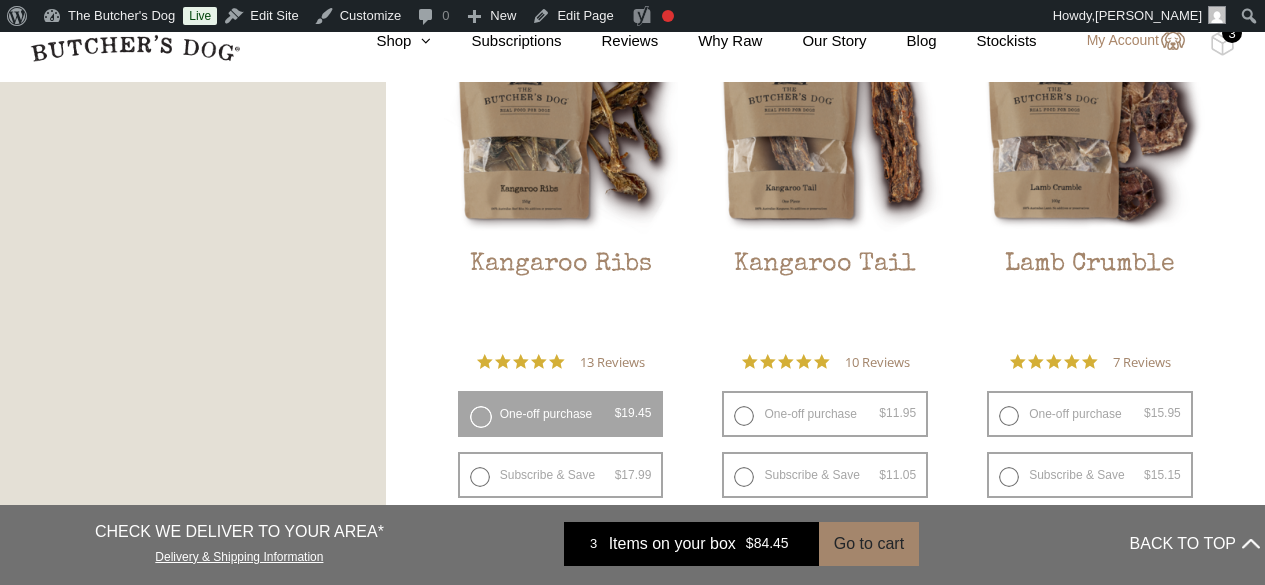 radio on "false" 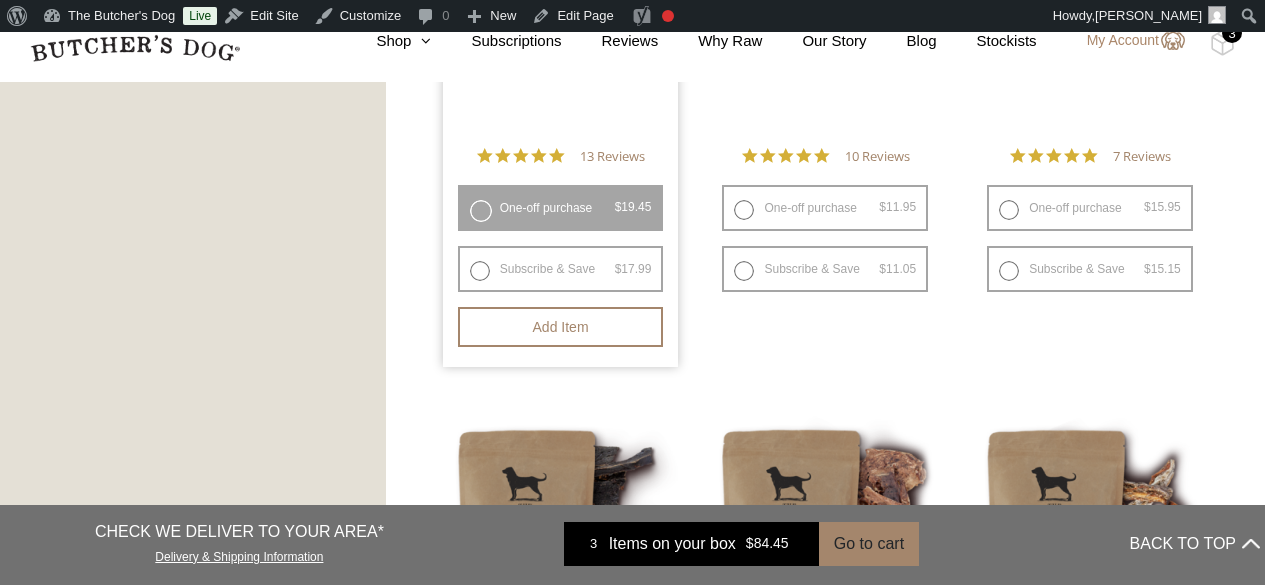 scroll, scrollTop: 2048, scrollLeft: 0, axis: vertical 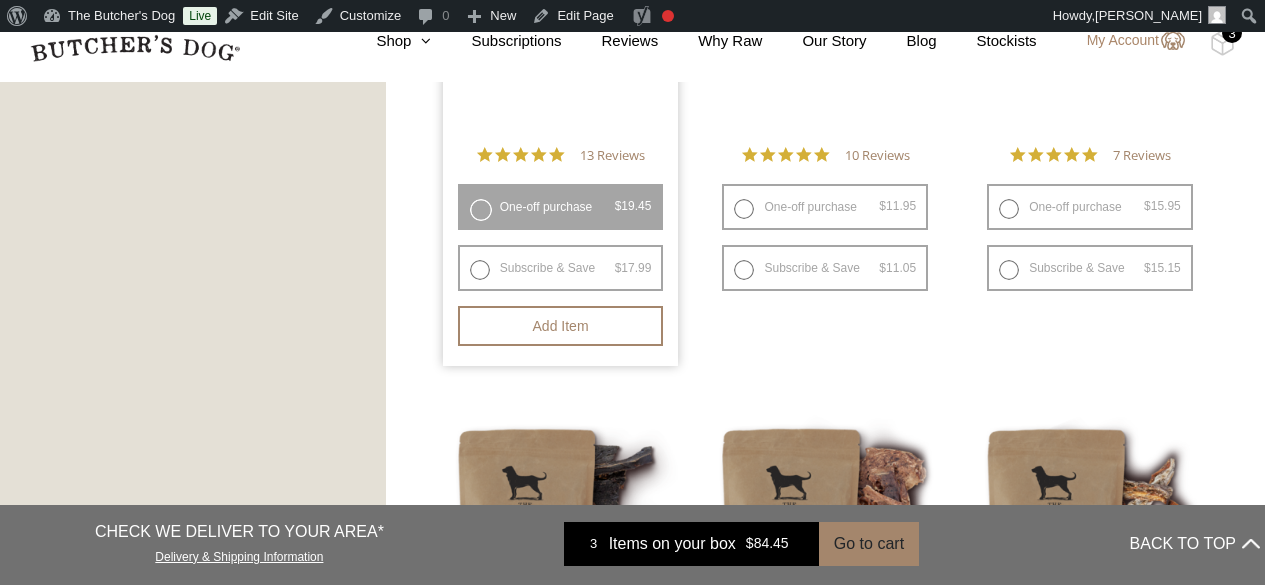click on "Add item" at bounding box center (561, 326) 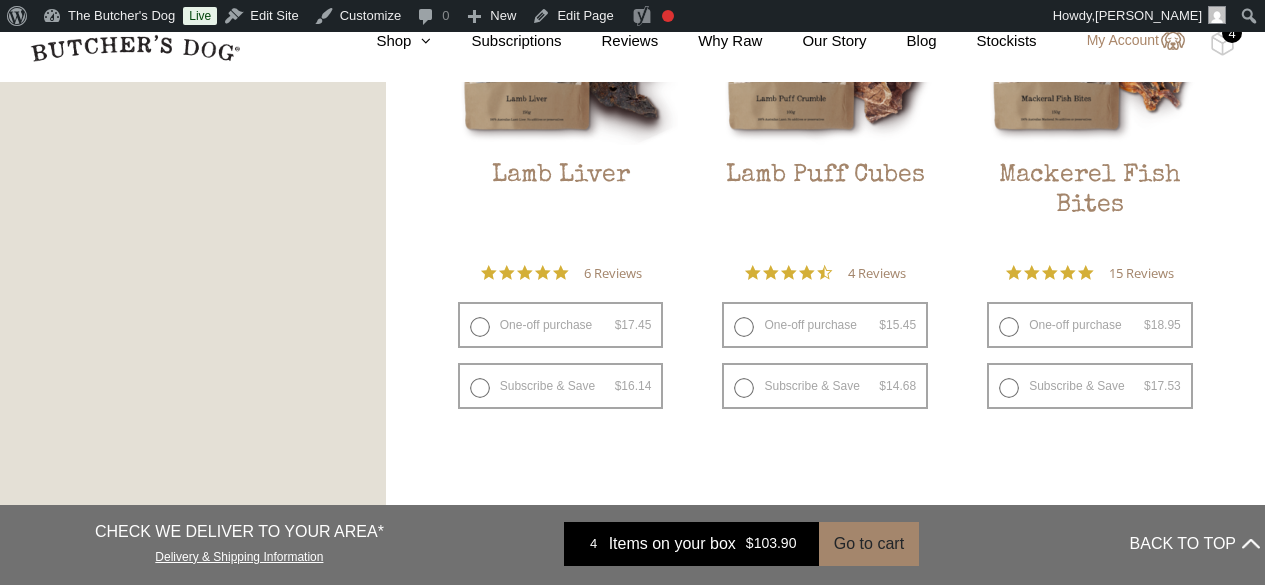 scroll, scrollTop: 2553, scrollLeft: 0, axis: vertical 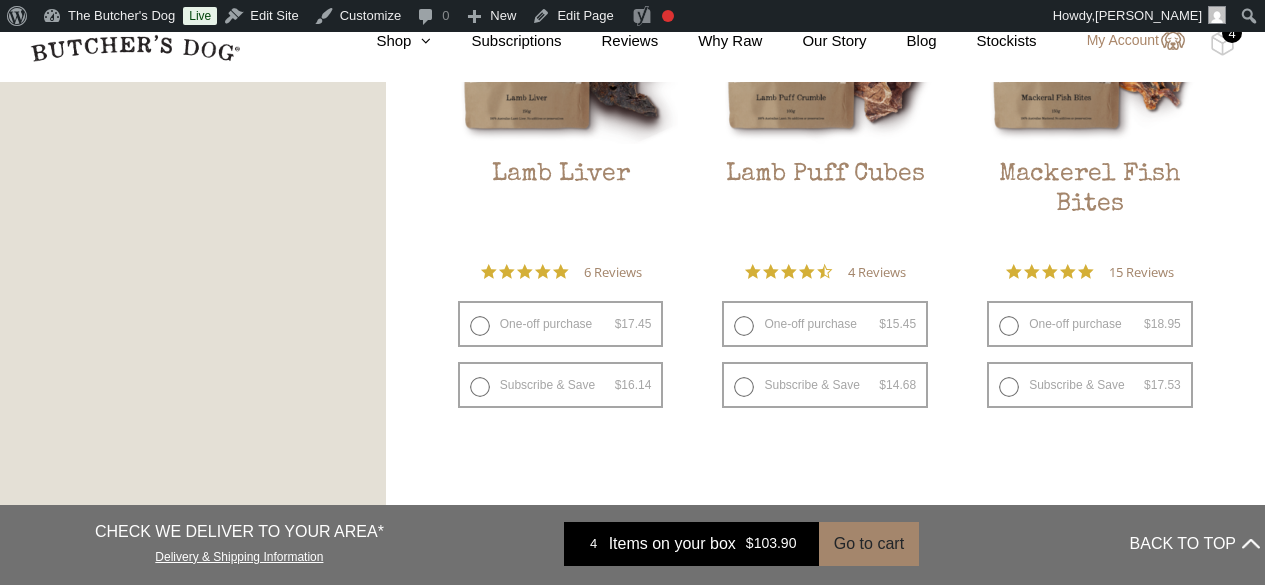 click on "Mackerel Fish Bites" at bounding box center (1090, 207) 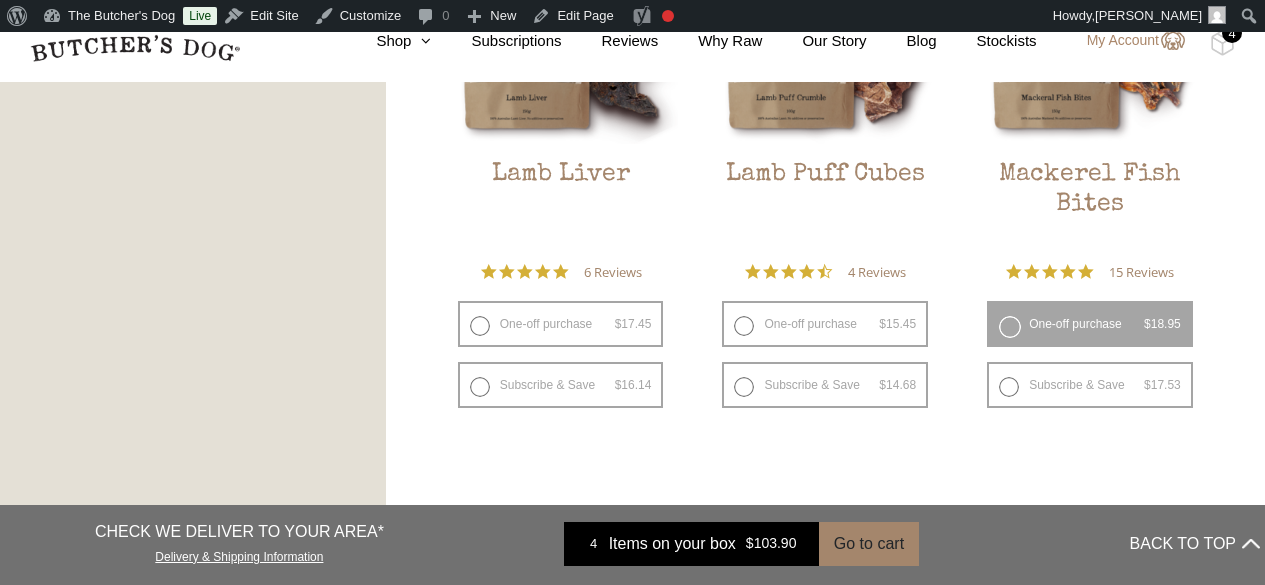 radio on "false" 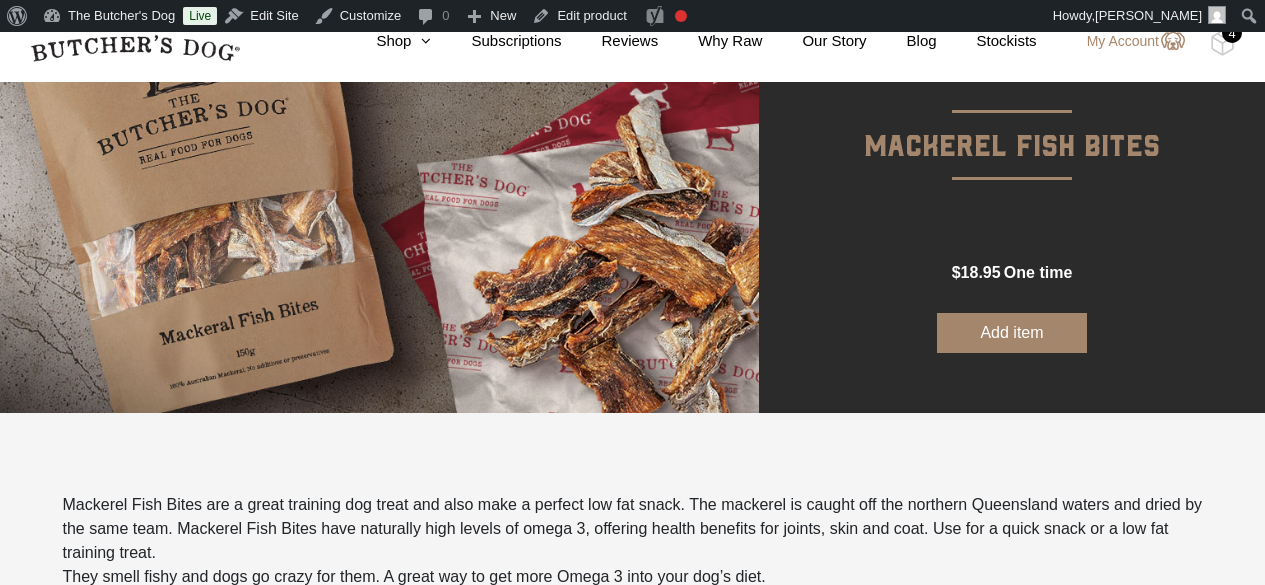 scroll, scrollTop: 220, scrollLeft: 0, axis: vertical 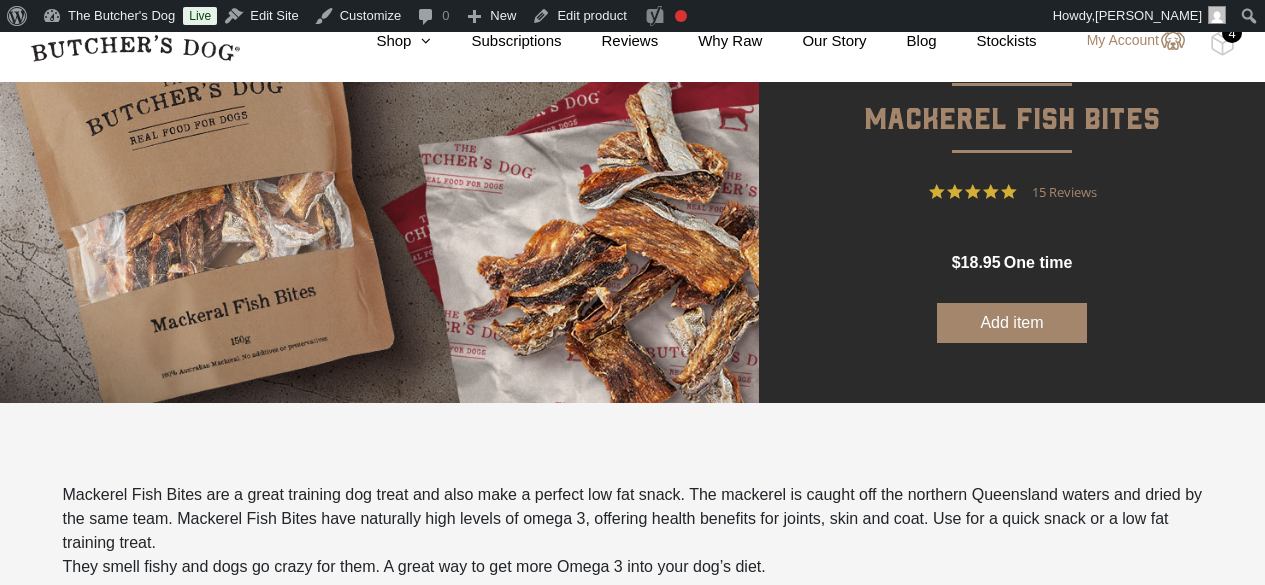 click on "Add item" at bounding box center (1012, 323) 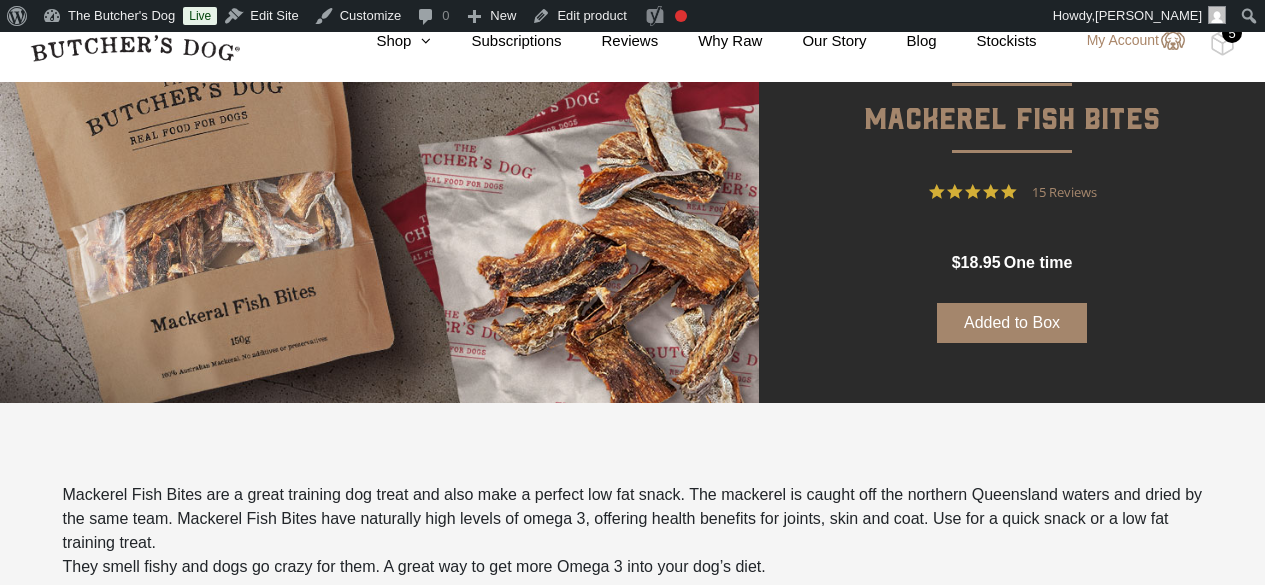 click at bounding box center [0, 0] 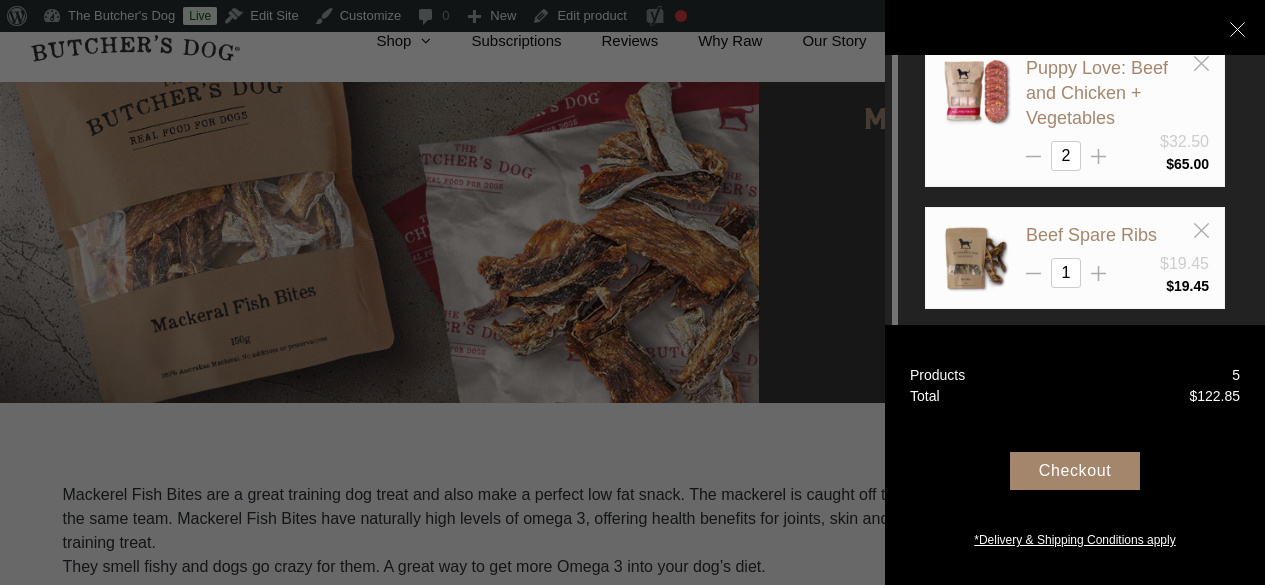 scroll, scrollTop: 36, scrollLeft: 0, axis: vertical 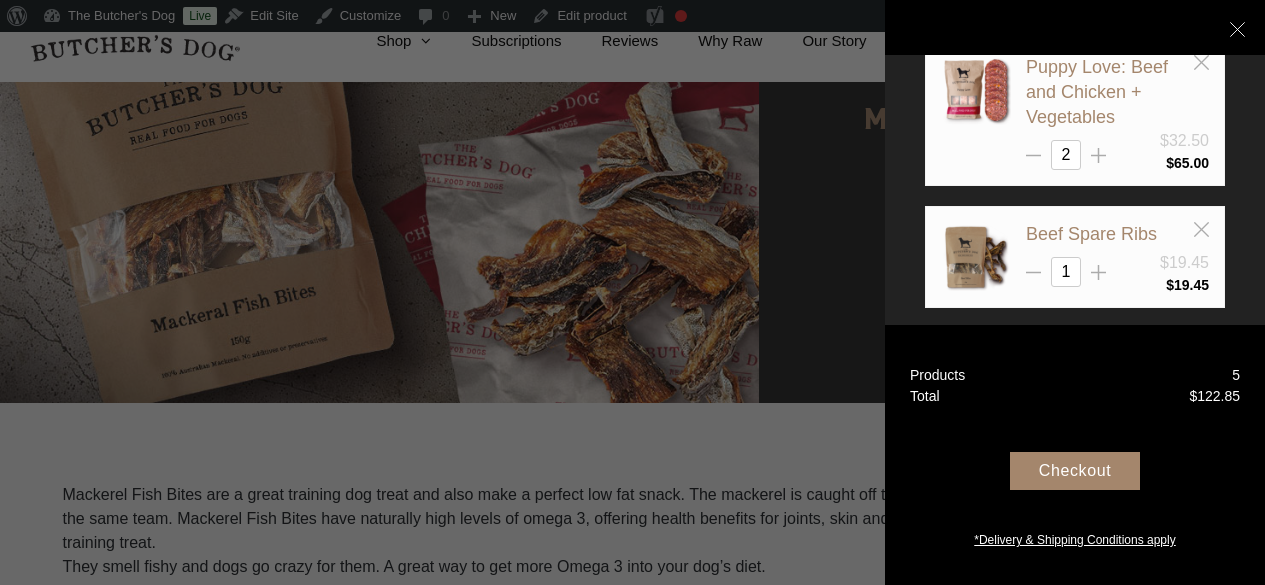 click 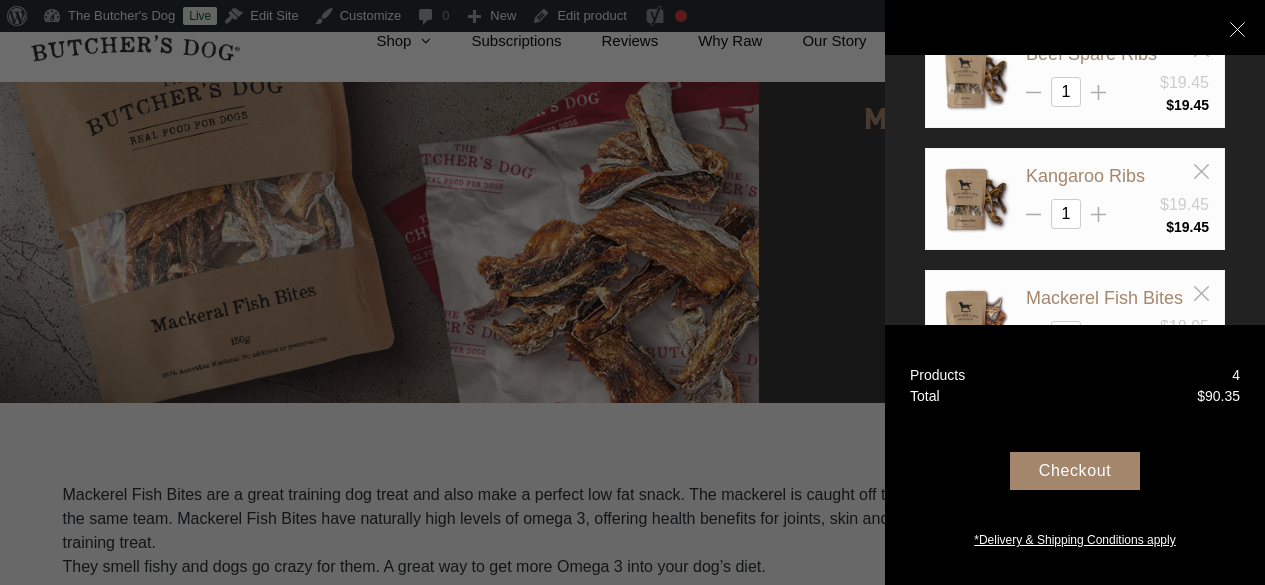 scroll, scrollTop: 293, scrollLeft: 0, axis: vertical 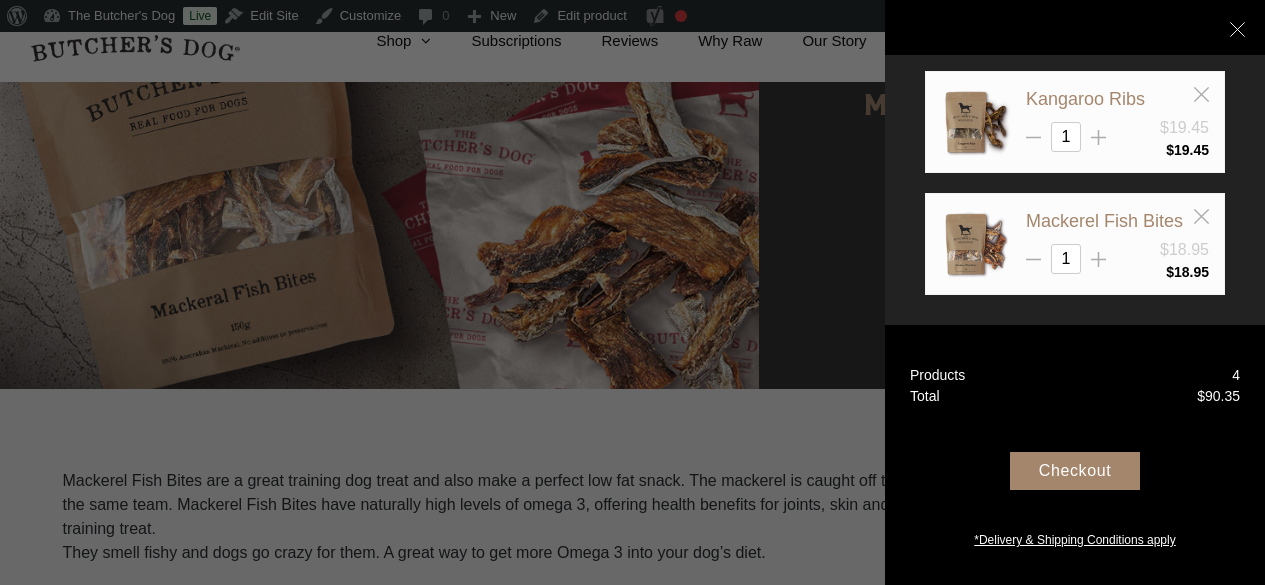 click on "Kangaroo Ribs
$19.45
1" at bounding box center (1117, 119) 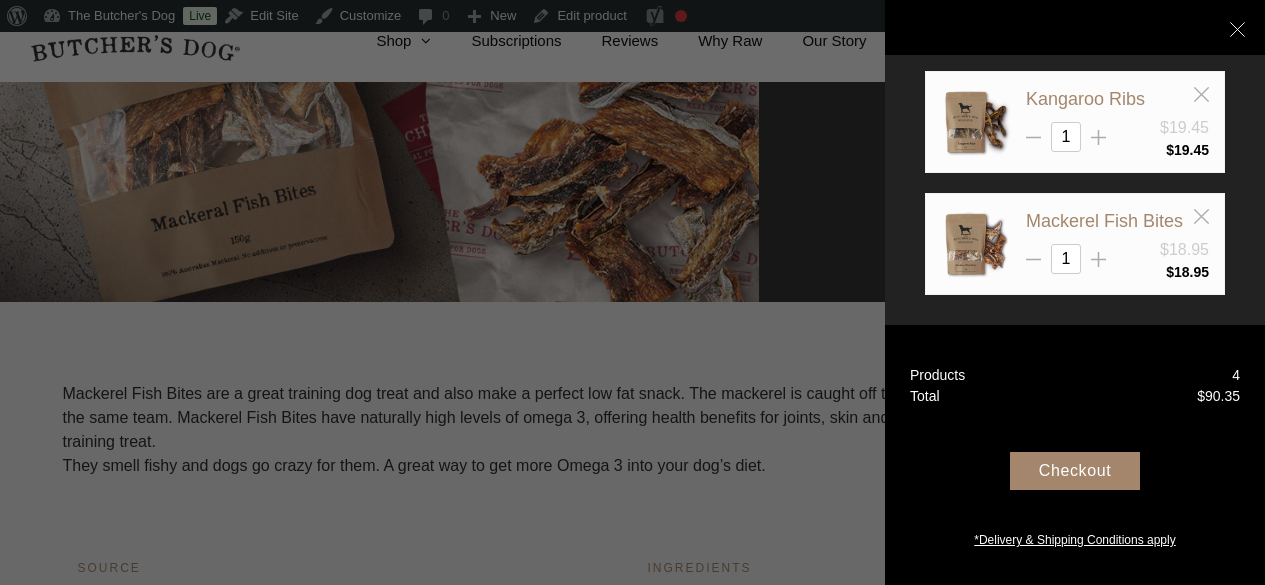 scroll, scrollTop: 343, scrollLeft: 0, axis: vertical 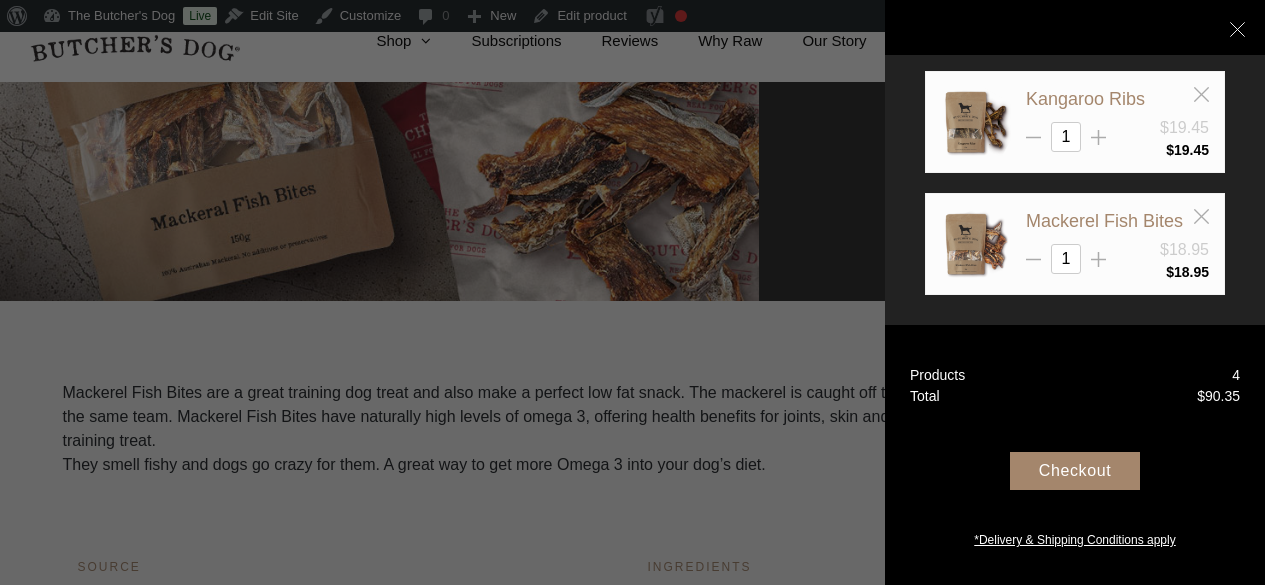 click on "Checkout" at bounding box center [1075, 471] 